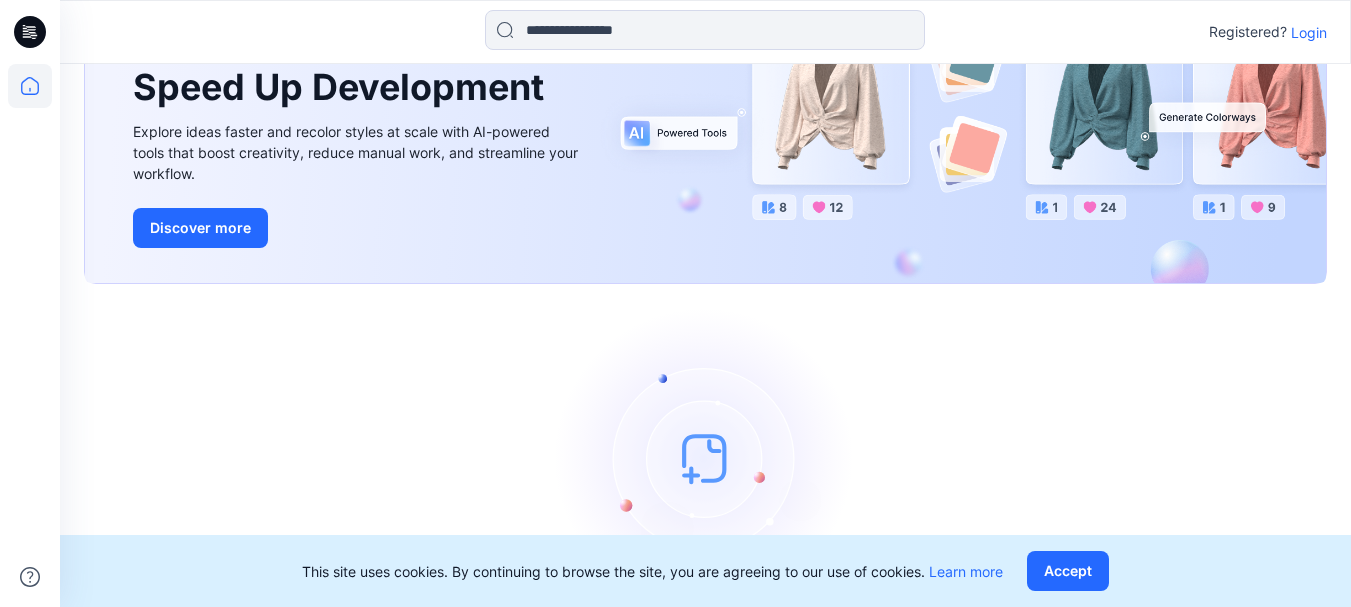 scroll, scrollTop: 47, scrollLeft: 0, axis: vertical 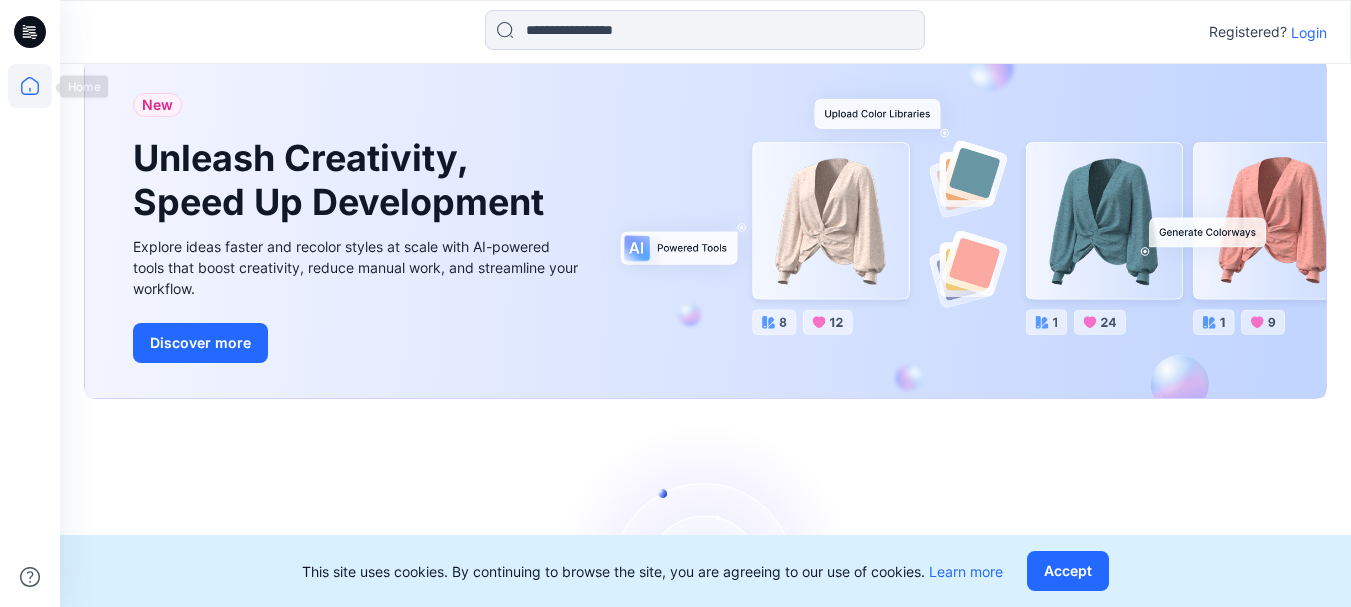click 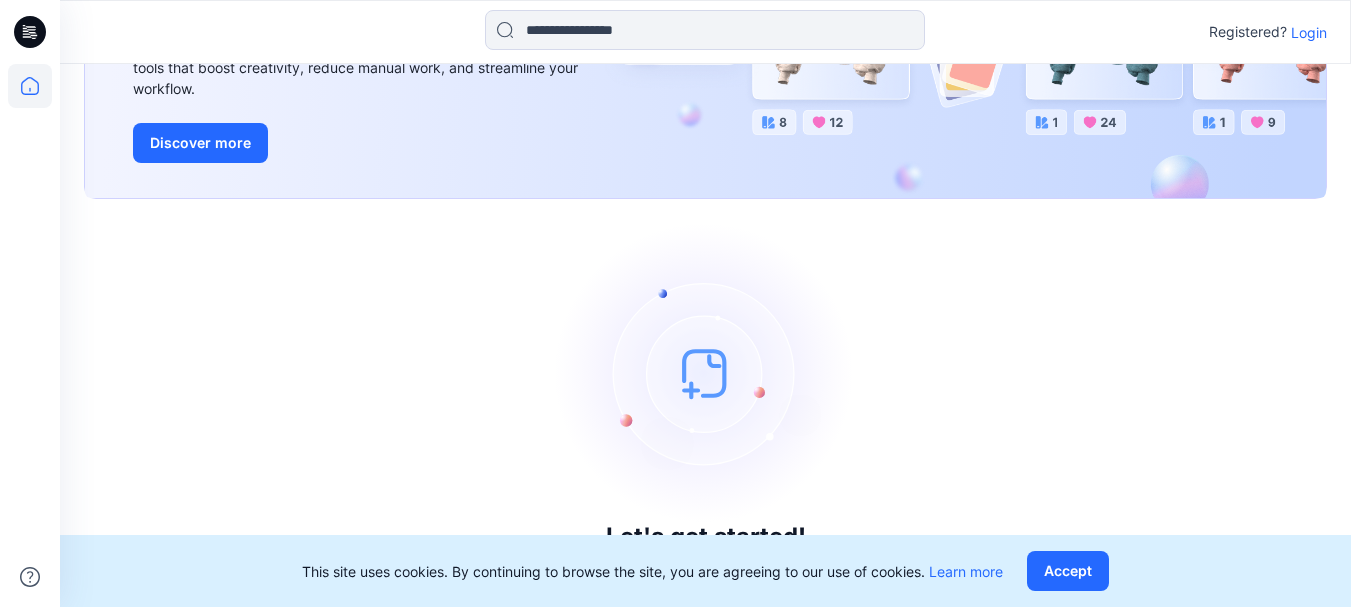 scroll, scrollTop: 0, scrollLeft: 0, axis: both 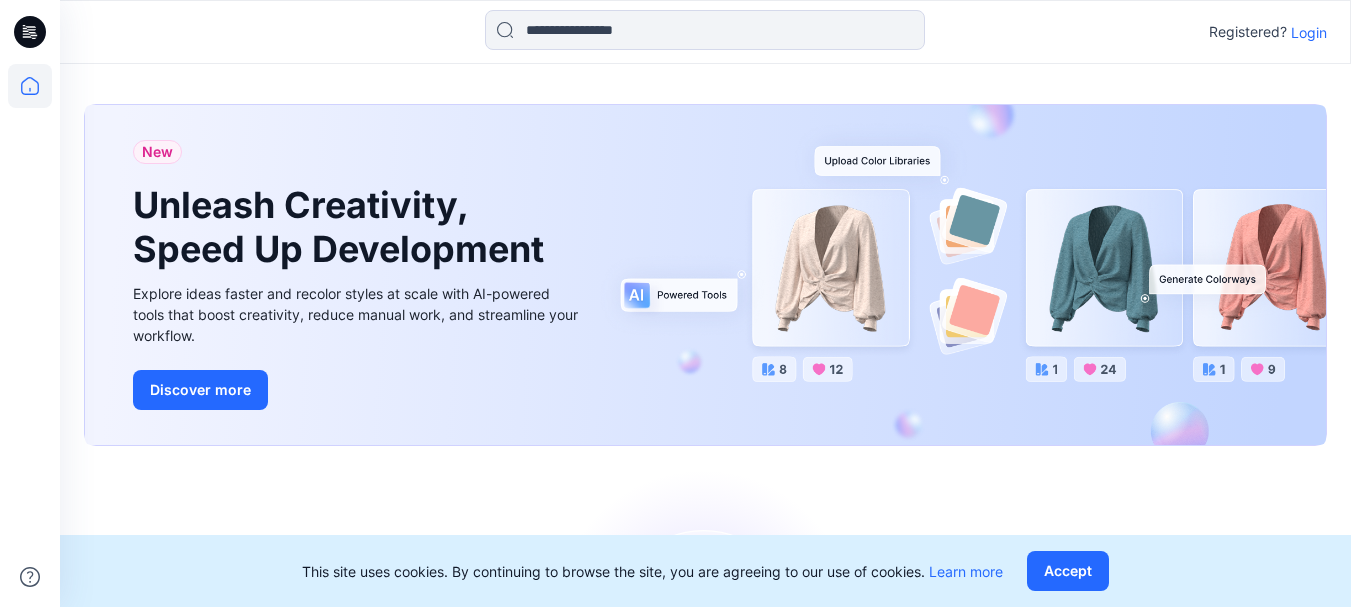 click 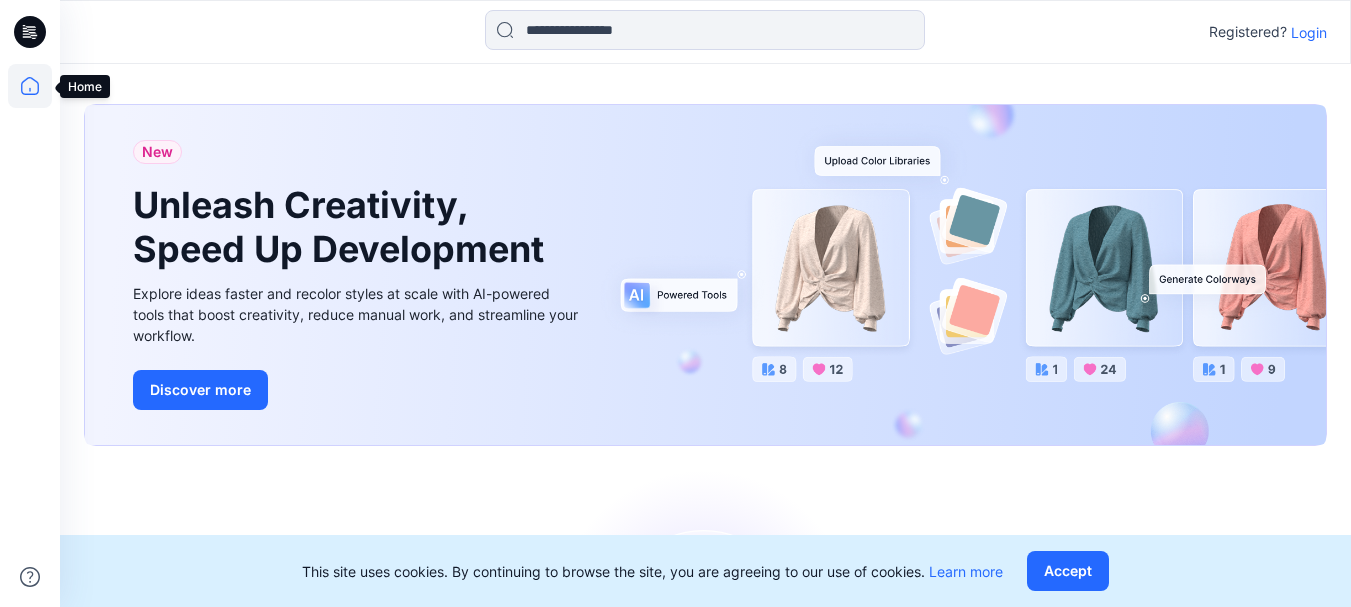 click 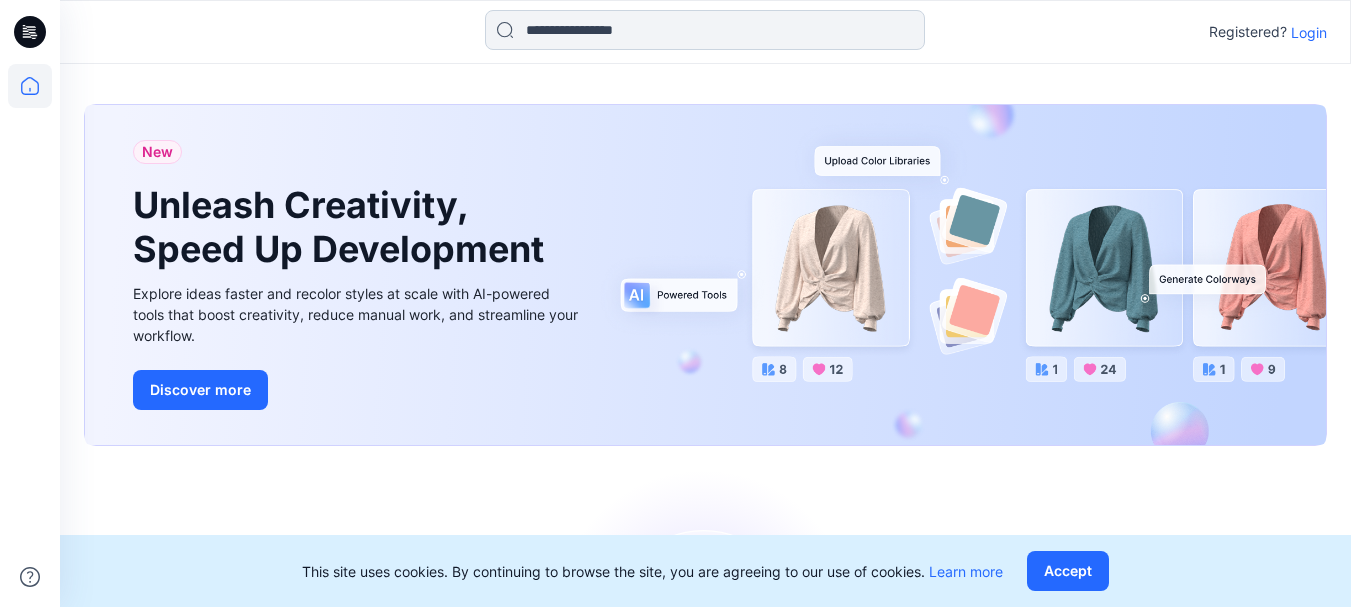 click at bounding box center [705, 30] 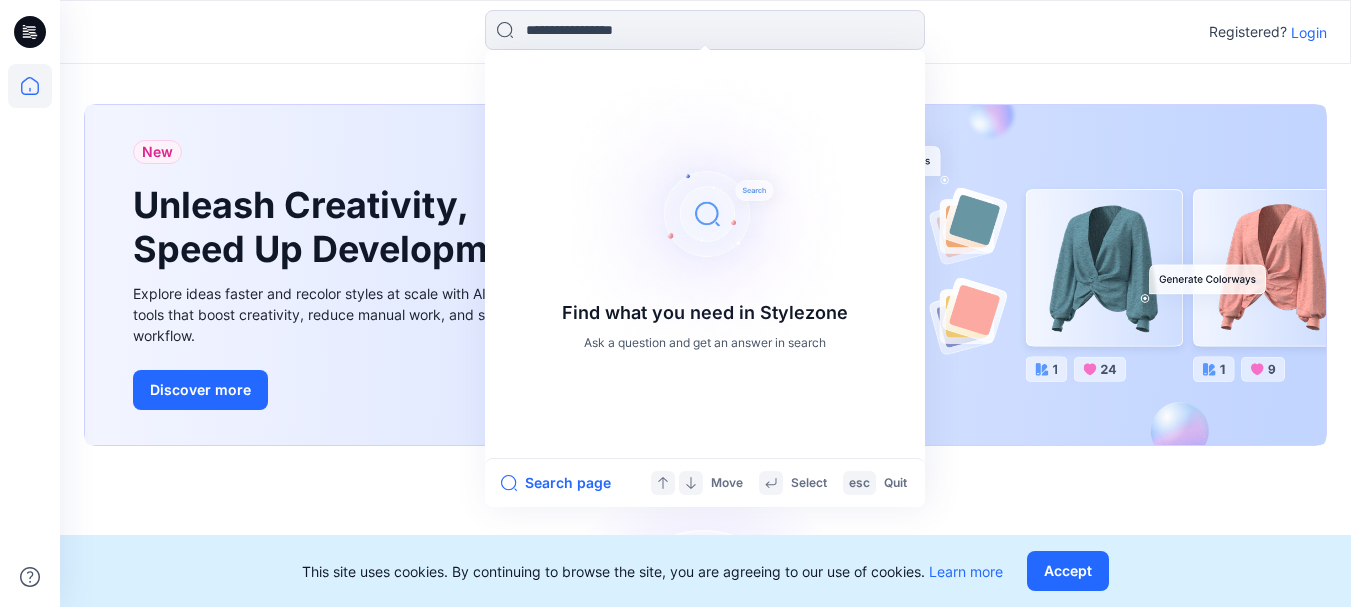 click on "New Unleash Creativity, Speed Up Development Explore ideas faster and recolor styles at scale with AI-powered tools that boost creativity, reduce manual work, and streamline your workflow. Discover more Let's get started! Click New to add a style or create a folder." at bounding box center [705, 459] 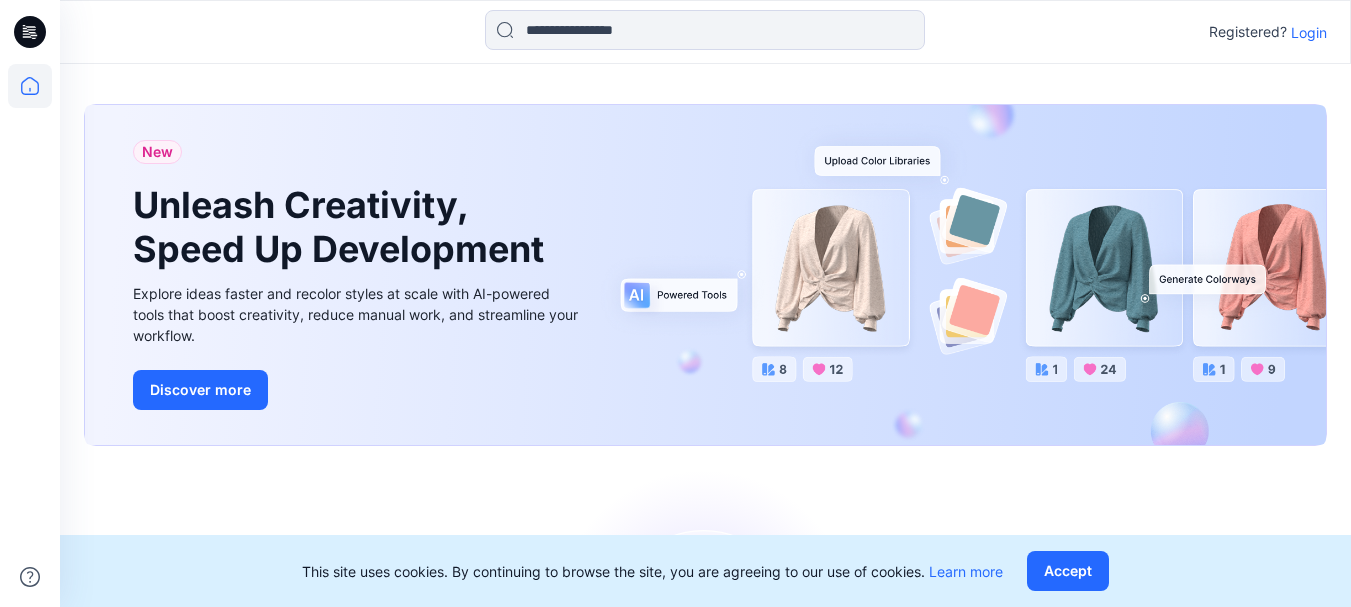 click on "Login" at bounding box center [1309, 32] 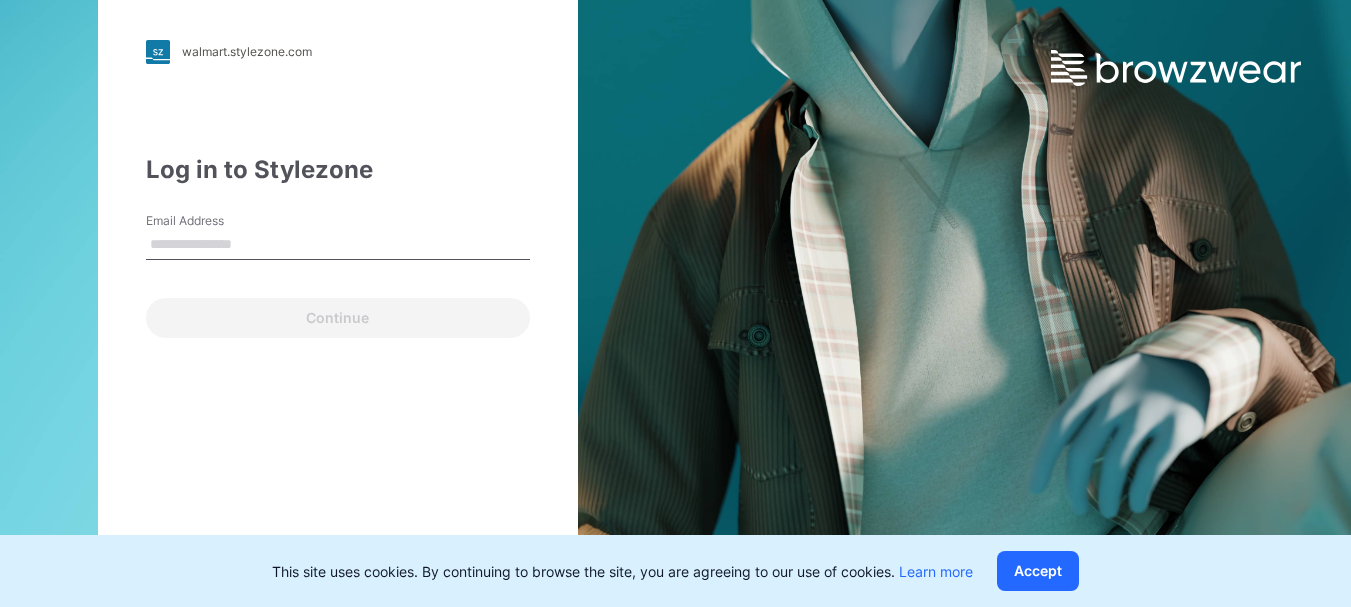 click on "Email Address" at bounding box center (338, 245) 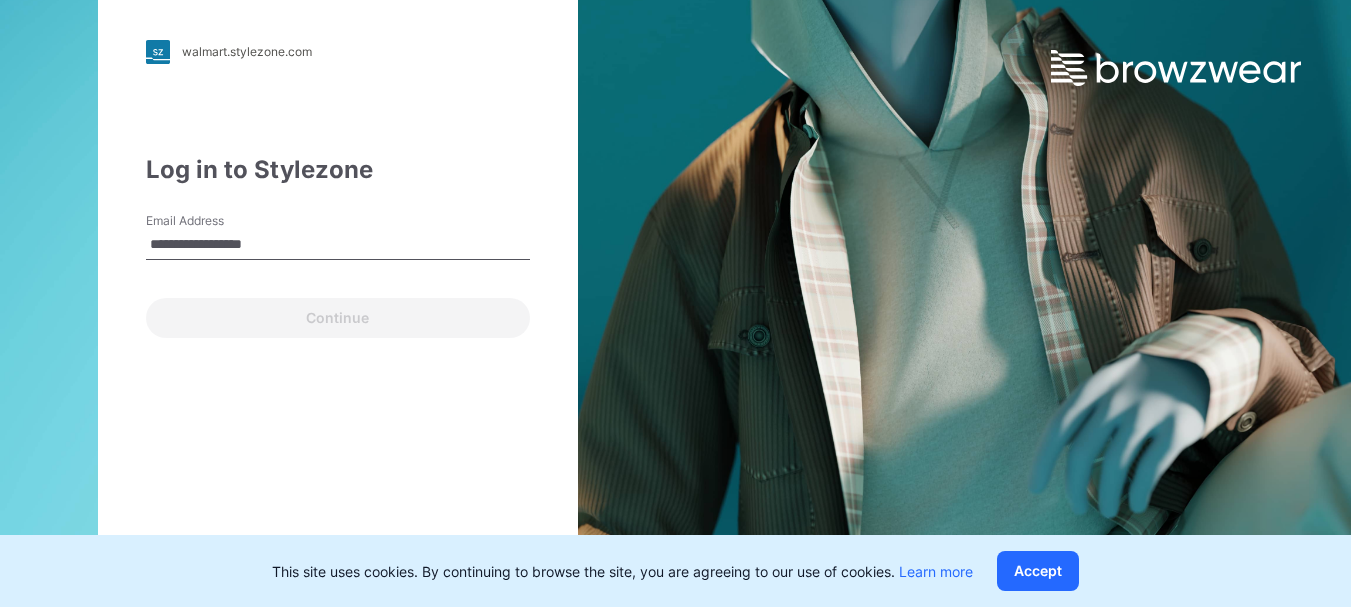 type on "**********" 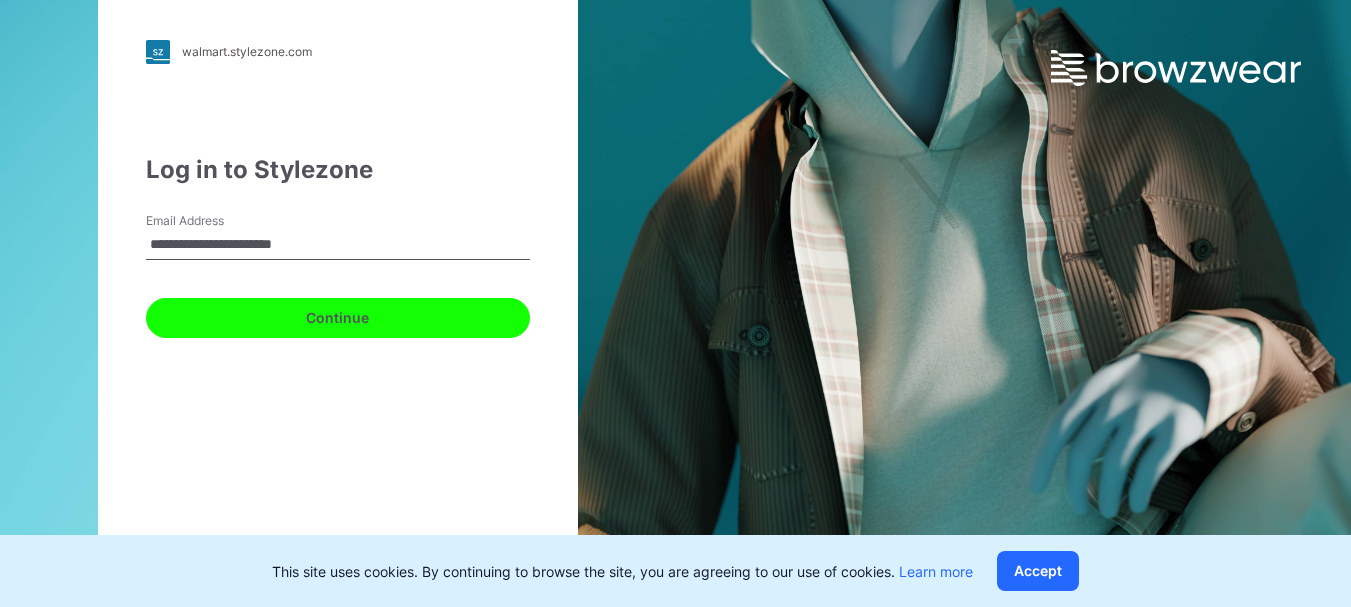 click on "Continue" at bounding box center [338, 318] 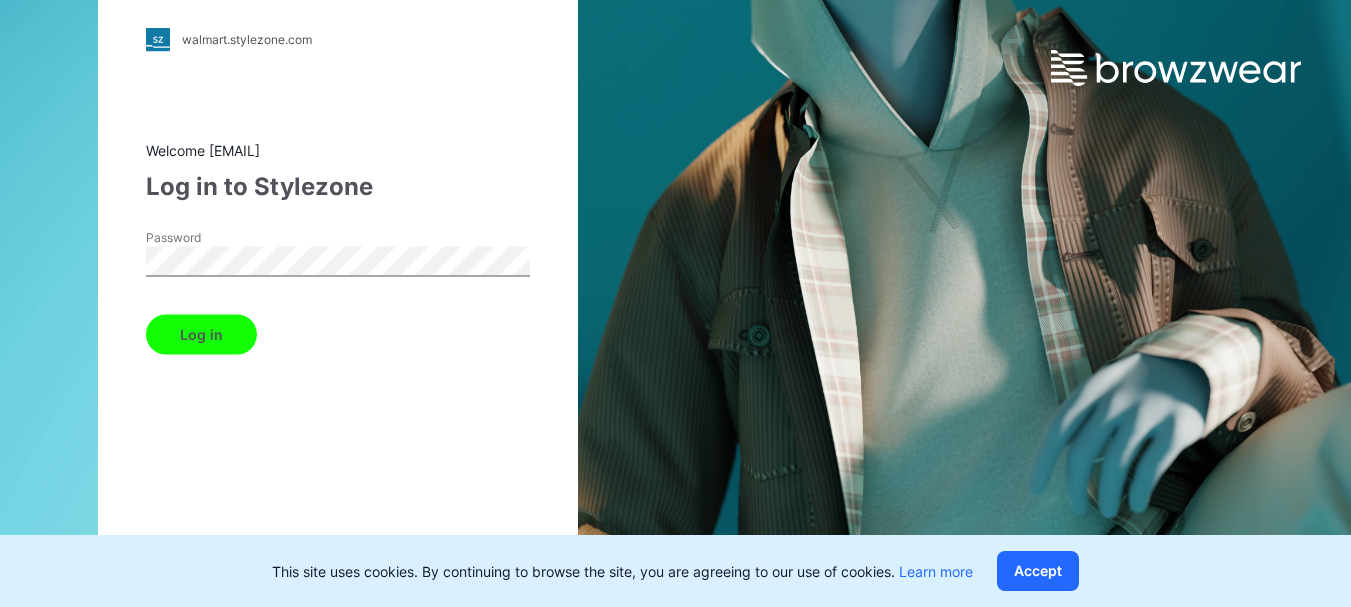 click on "Log in" at bounding box center (201, 334) 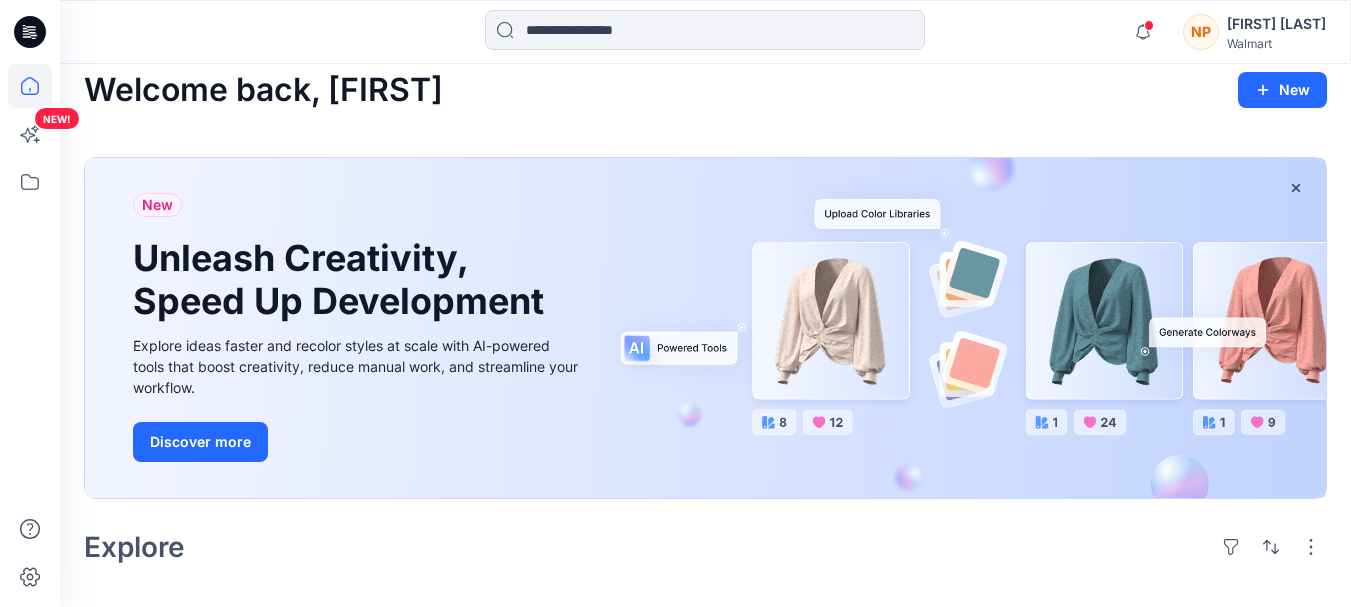 scroll, scrollTop: 0, scrollLeft: 0, axis: both 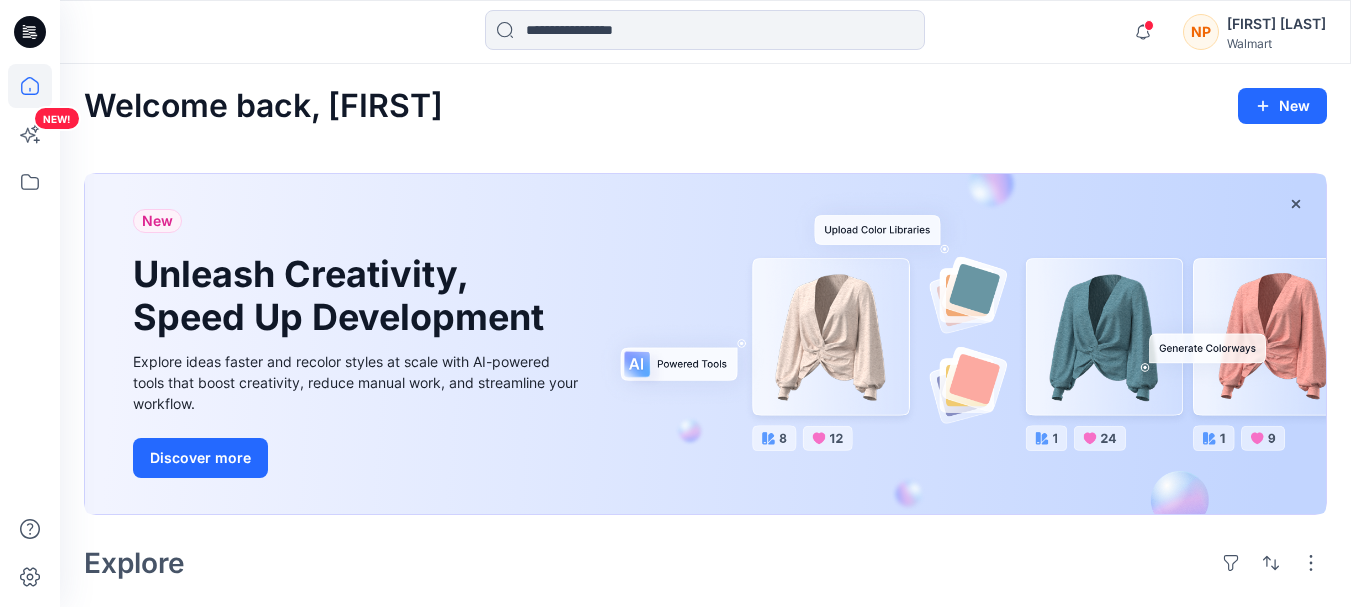 click on "Explore ideas faster and recolor styles at scale with AI-powered tools that boost creativity, reduce manual work, and streamline your workflow." at bounding box center (358, 382) 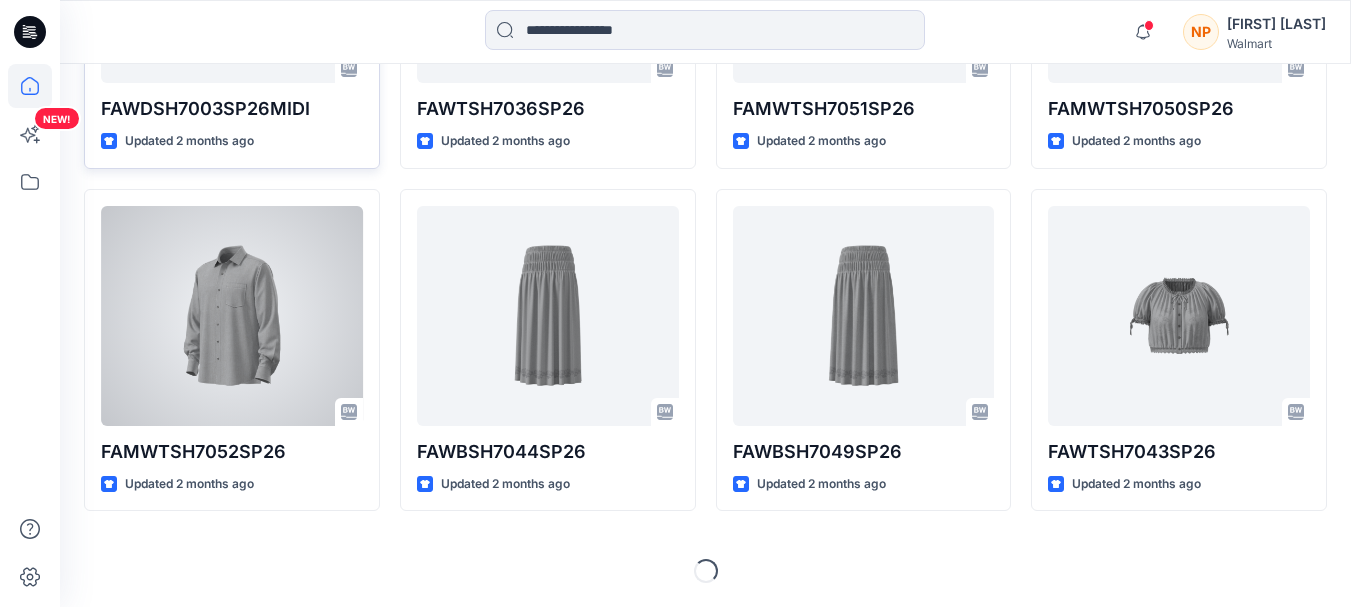scroll, scrollTop: 659, scrollLeft: 0, axis: vertical 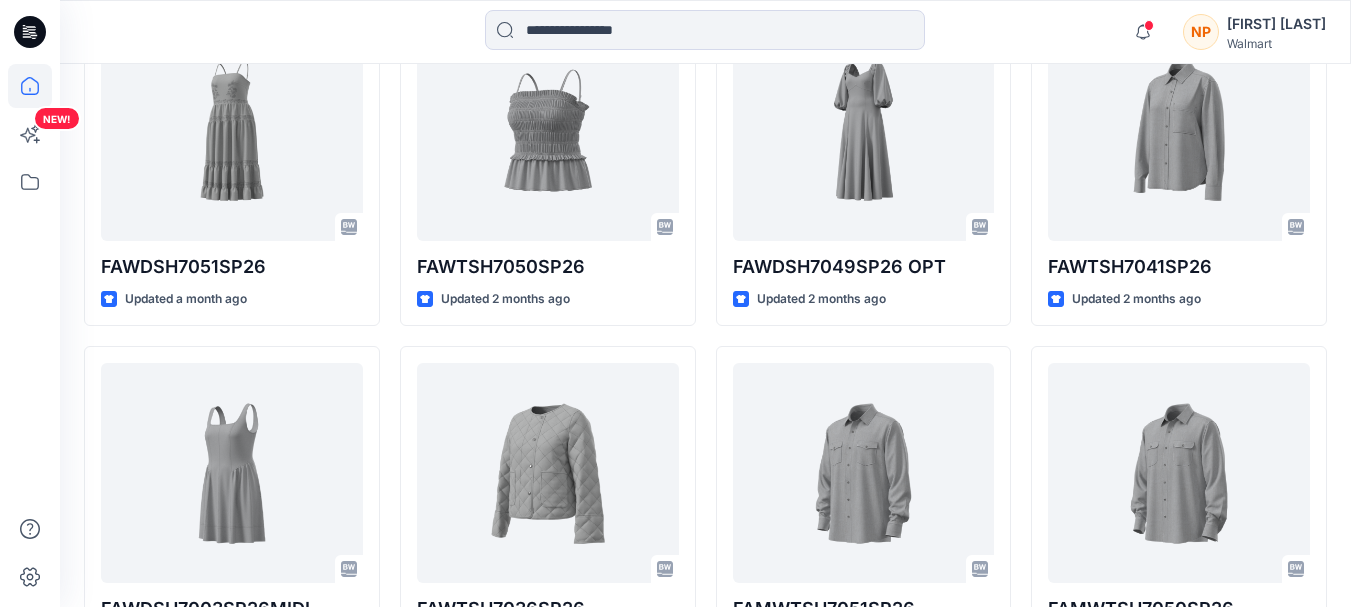 click 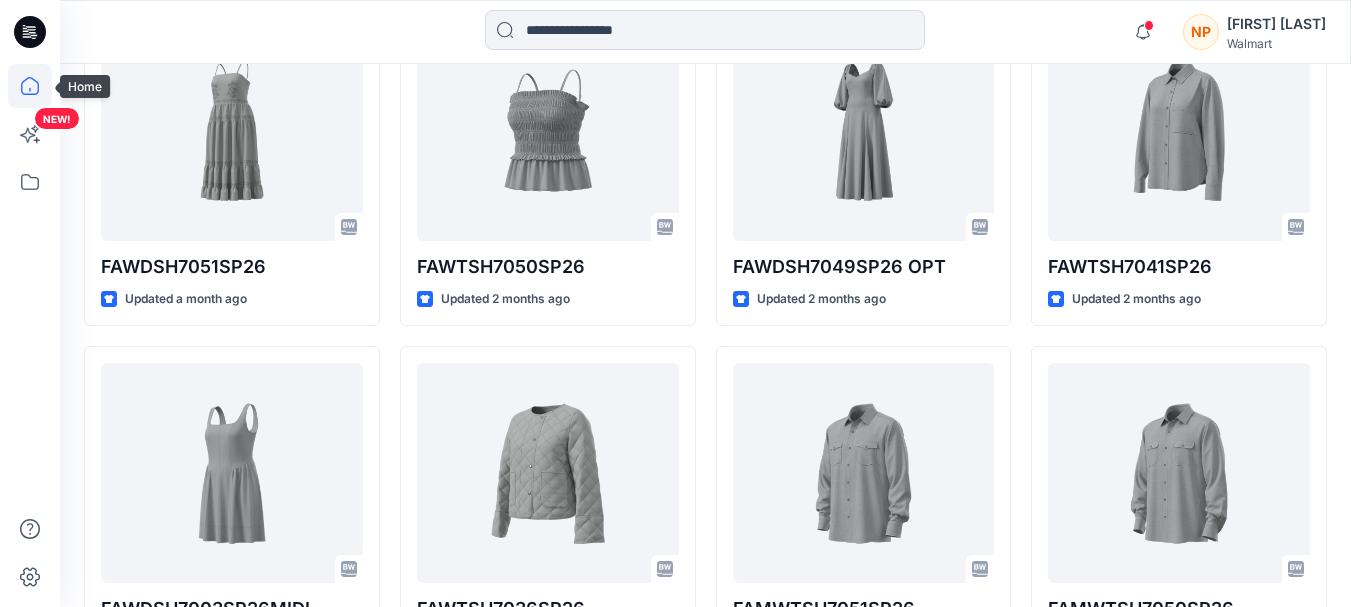 click 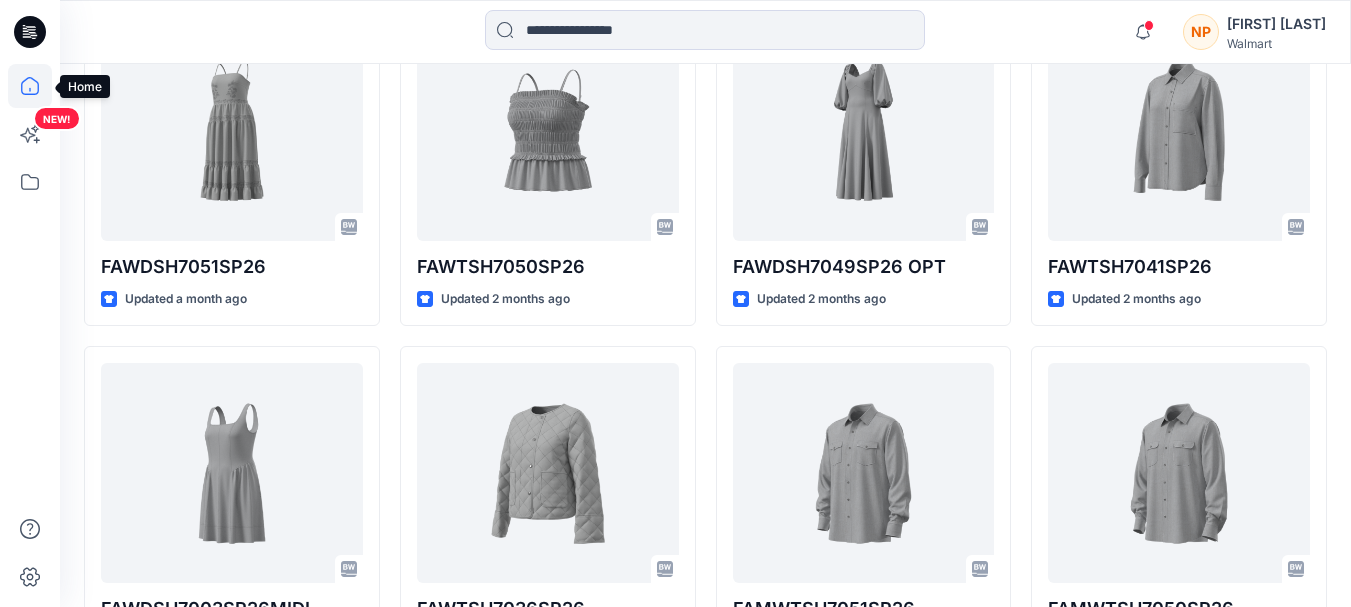 click 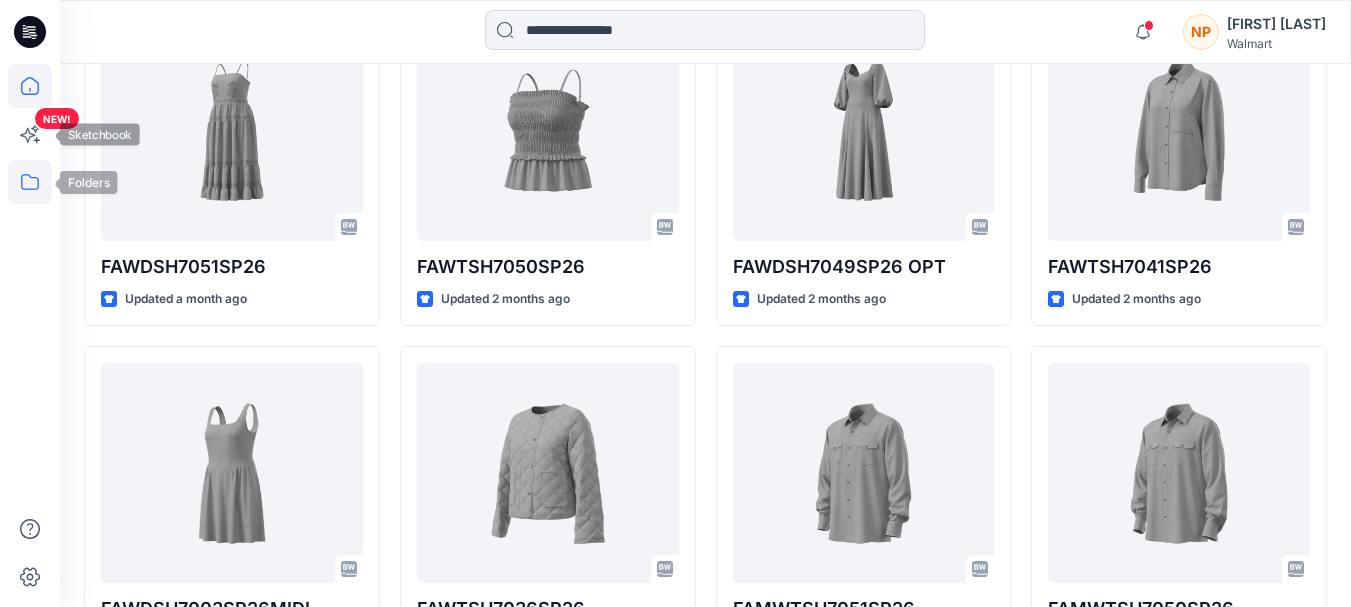 click 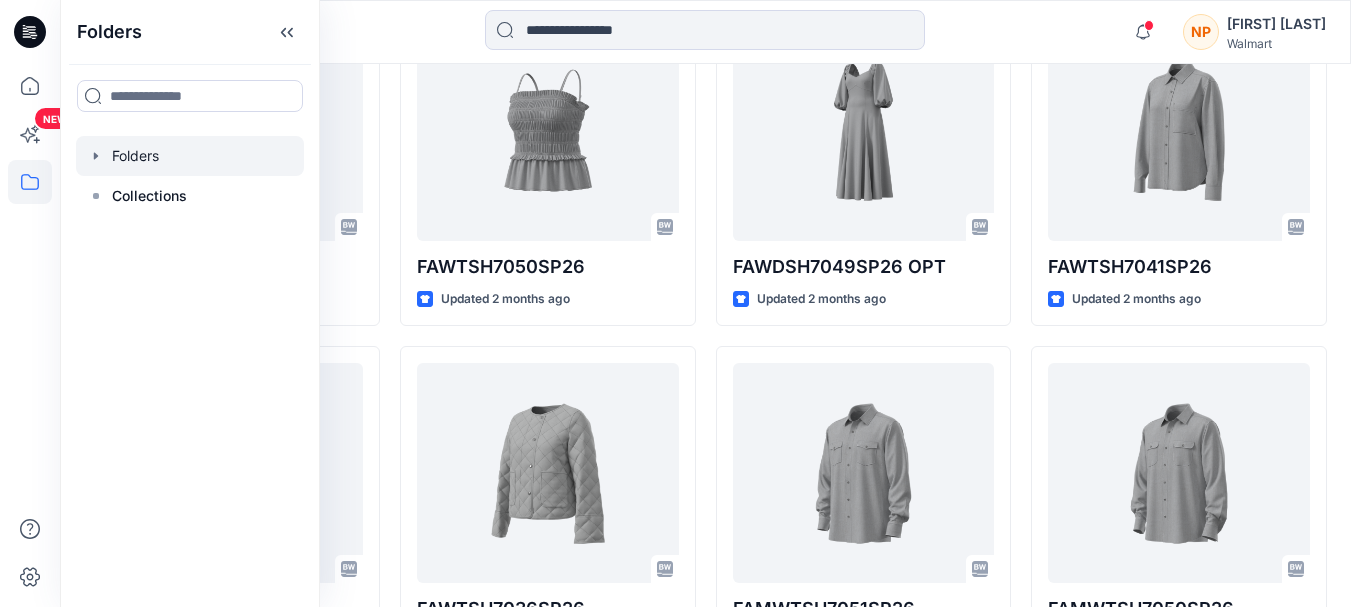 click at bounding box center [190, 156] 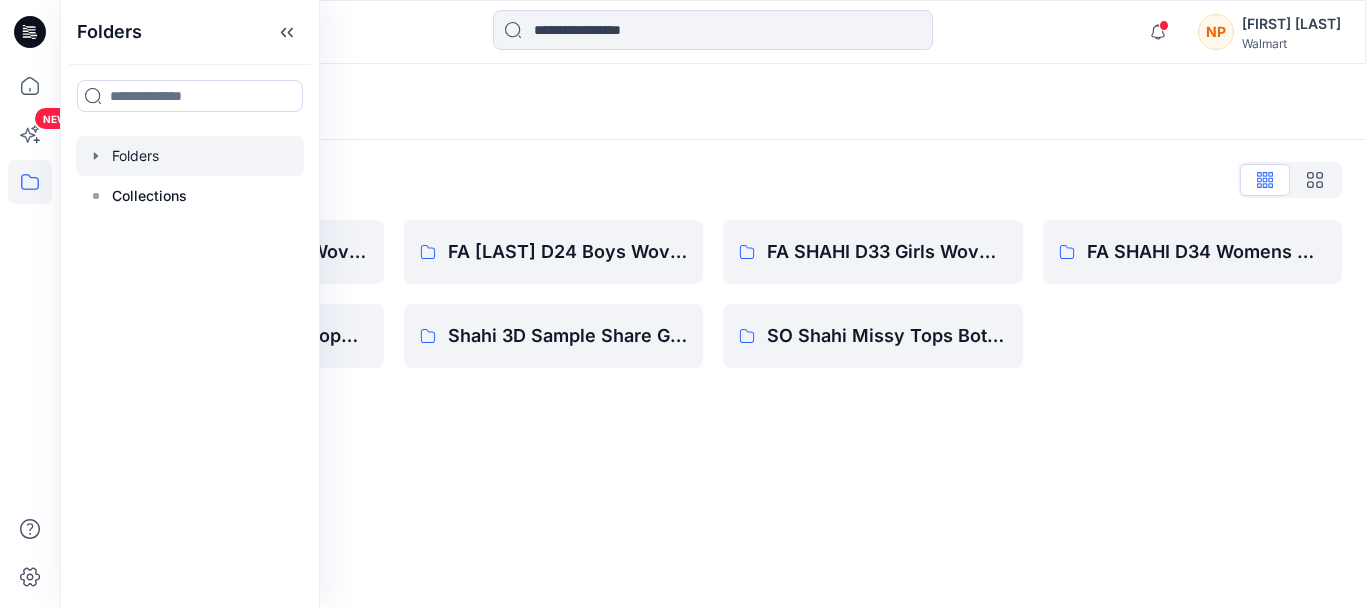 click on "Folders Folders List FA [LAST] D23 Mens Wovens Scoop_ Shahi Missy Tops Bottoms Dresses FA [LAST] D24 Boys Wovens Shahi 3D Sample Share Group FA [LAST] D33 Girls Wovens SO Shahi Missy Tops Bottoms Dresses FA [LAST] D34 Womens Wovens" at bounding box center (713, 335) 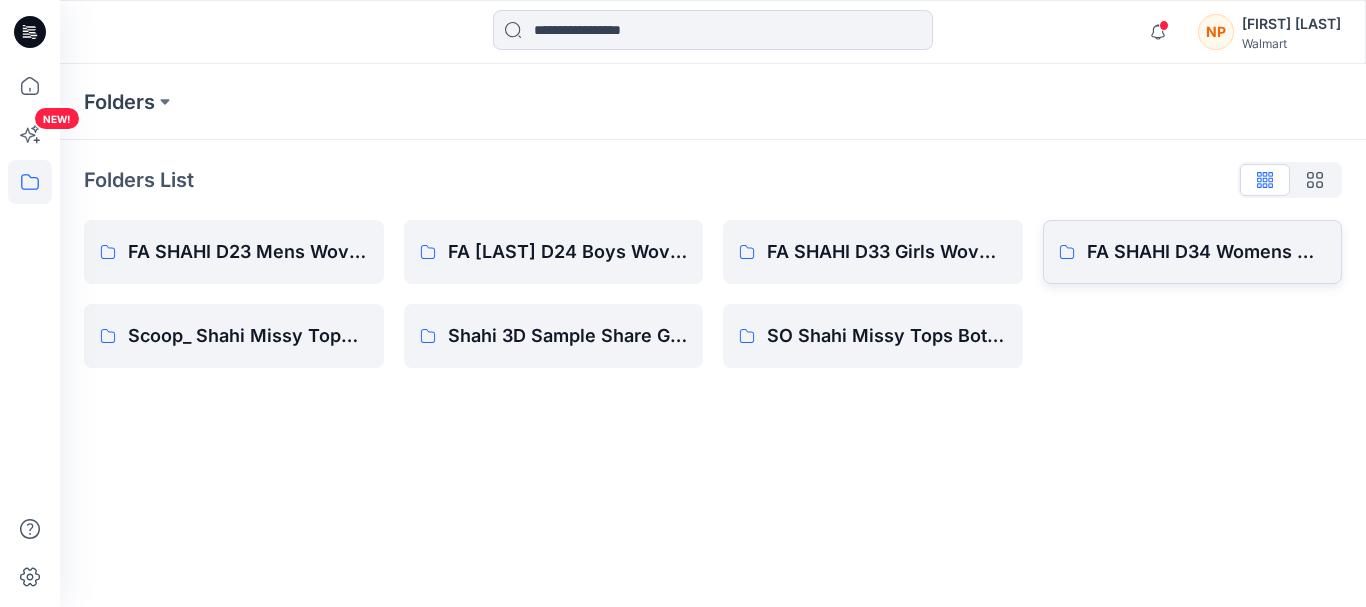 click on "FA SHAHI D34 Womens Wovens" at bounding box center [1193, 252] 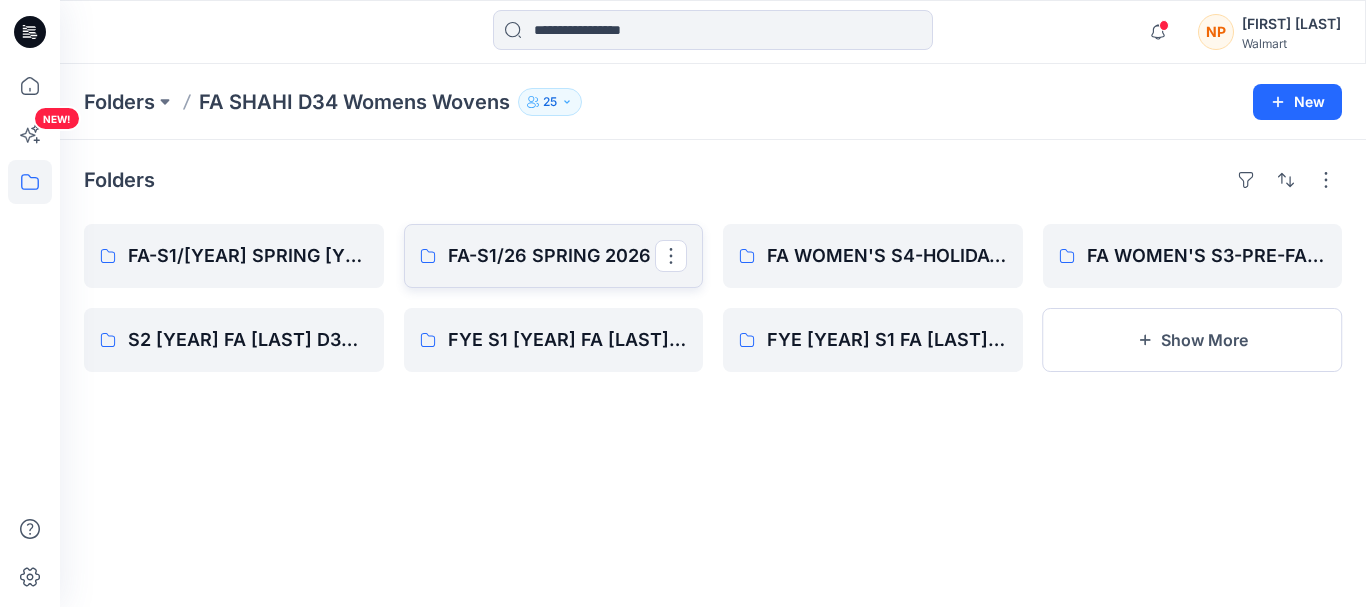 click on "FA-S1/26 SPRING 2026" at bounding box center (552, 256) 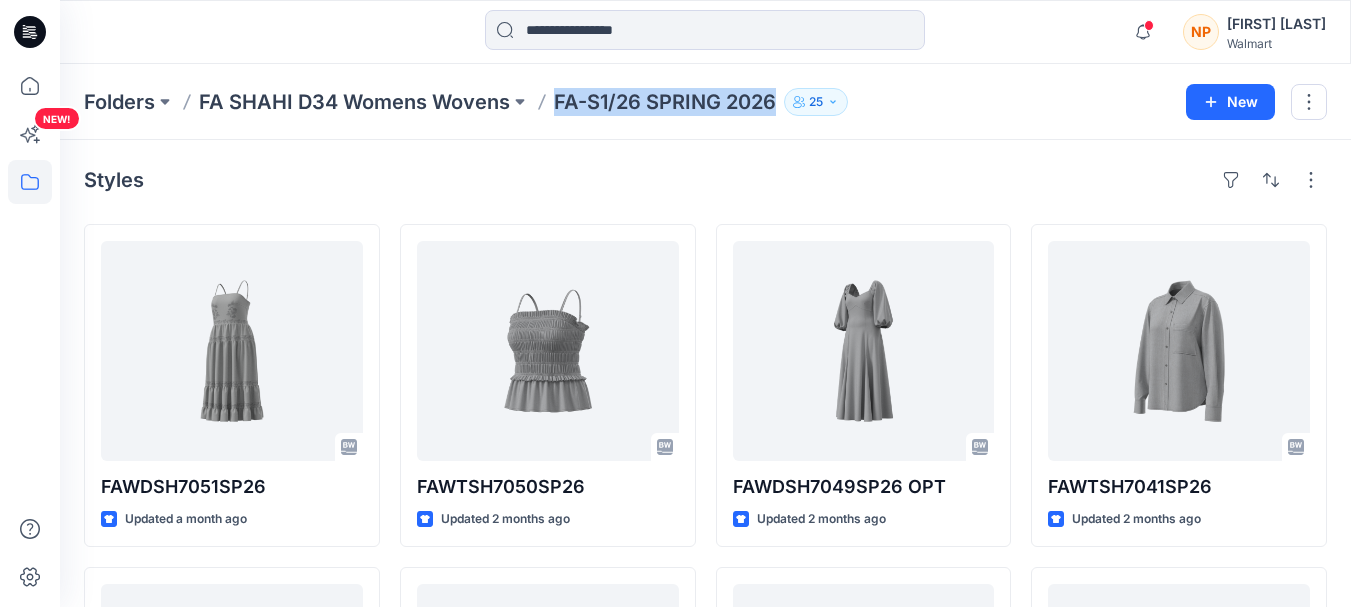 drag, startPoint x: 552, startPoint y: 108, endPoint x: 779, endPoint y: 105, distance: 227.01982 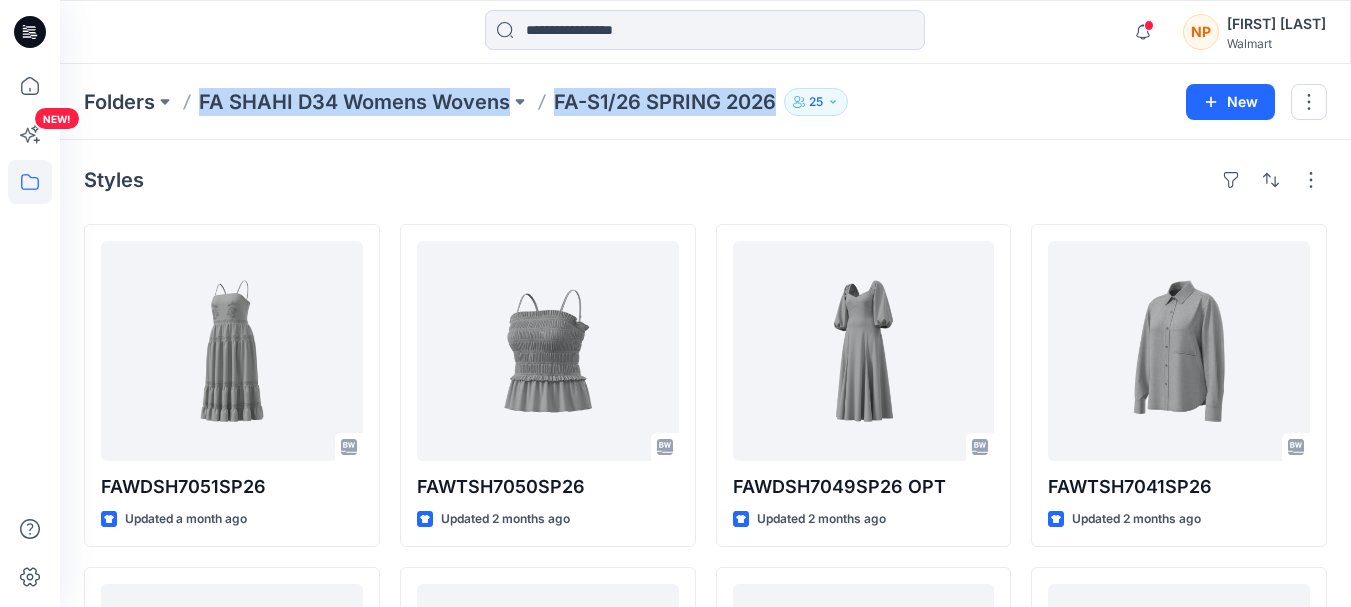 drag, startPoint x: 194, startPoint y: 104, endPoint x: 783, endPoint y: 112, distance: 589.0543 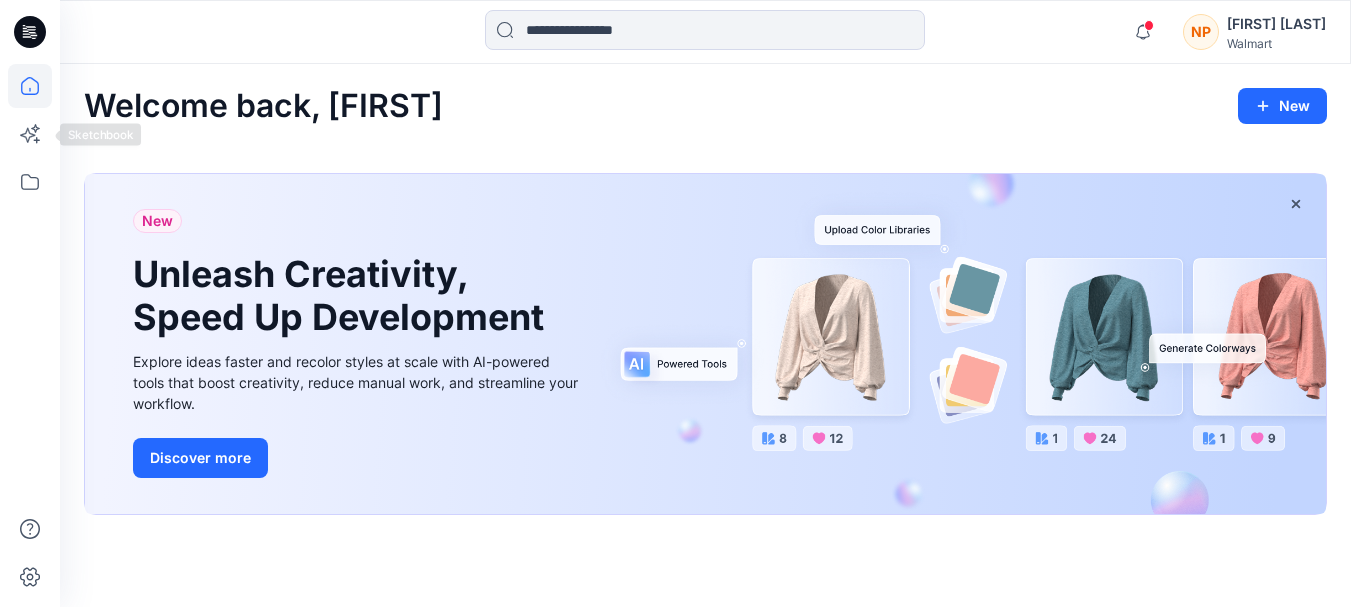 scroll, scrollTop: 0, scrollLeft: 0, axis: both 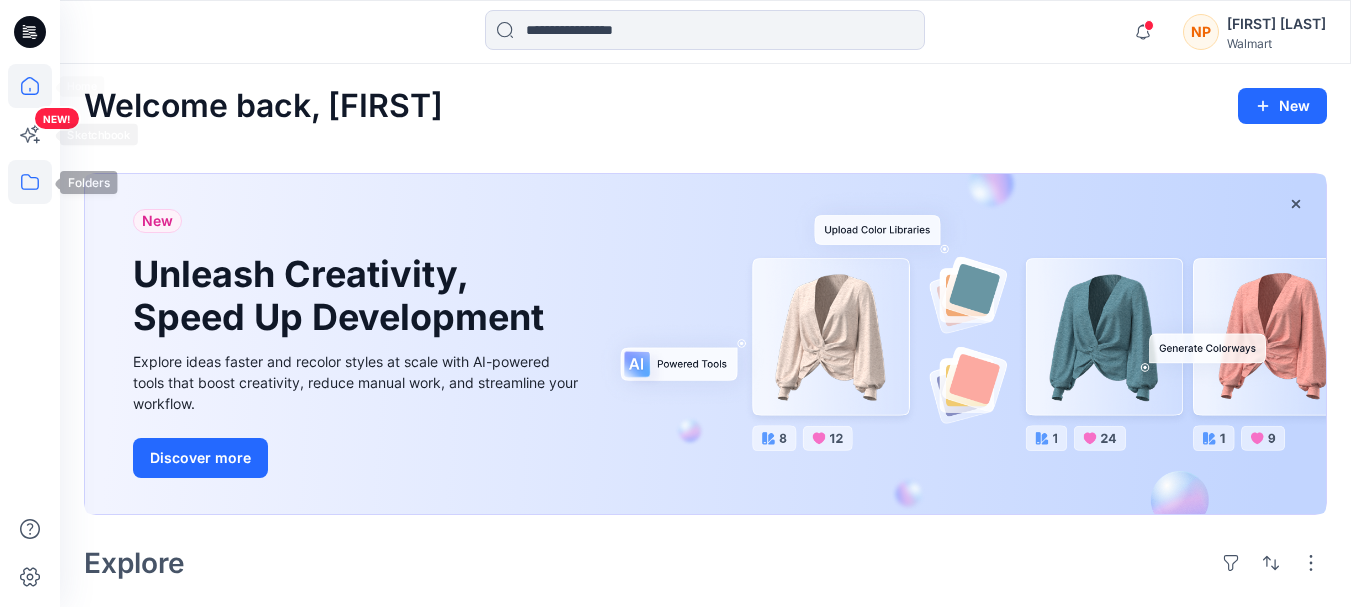 click 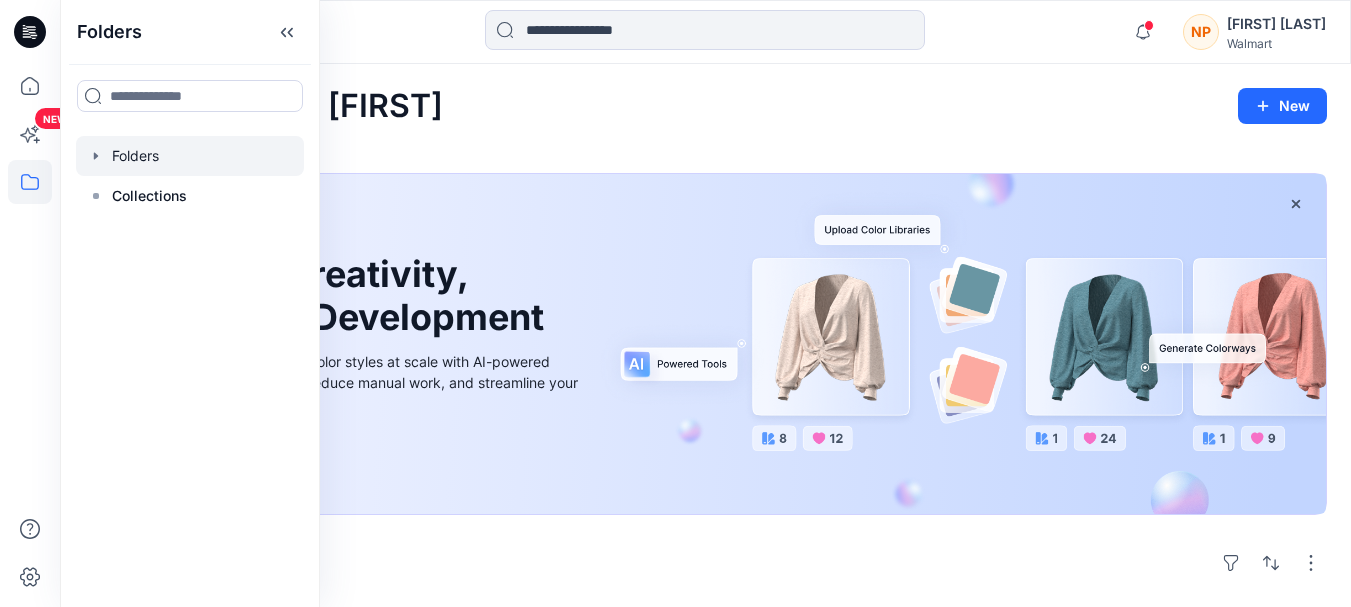 click at bounding box center (190, 156) 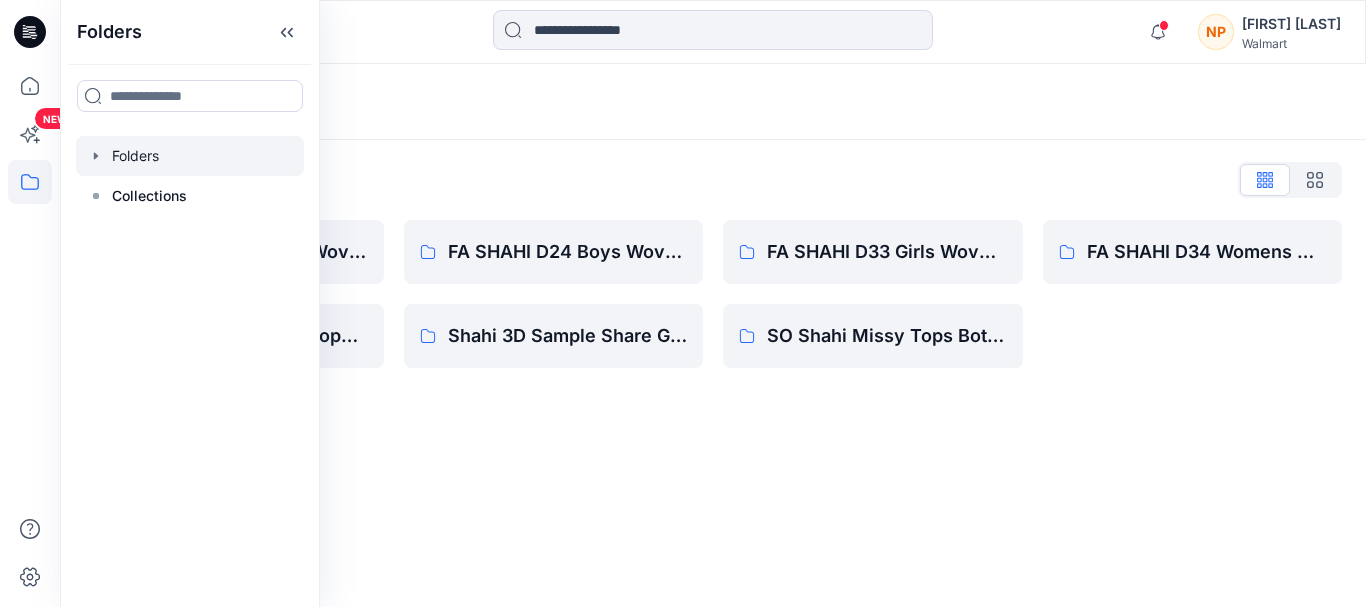 click on "Folders Folders List FA [LAST] D23 Mens Wovens Scoop_ Shahi Missy Tops Bottoms Dresses FA [LAST] D24 Boys Wovens Shahi 3D Sample Share Group FA [LAST] D33 Girls Wovens SO Shahi Missy Tops Bottoms Dresses FA [LAST] D34 Womens Wovens" at bounding box center (713, 335) 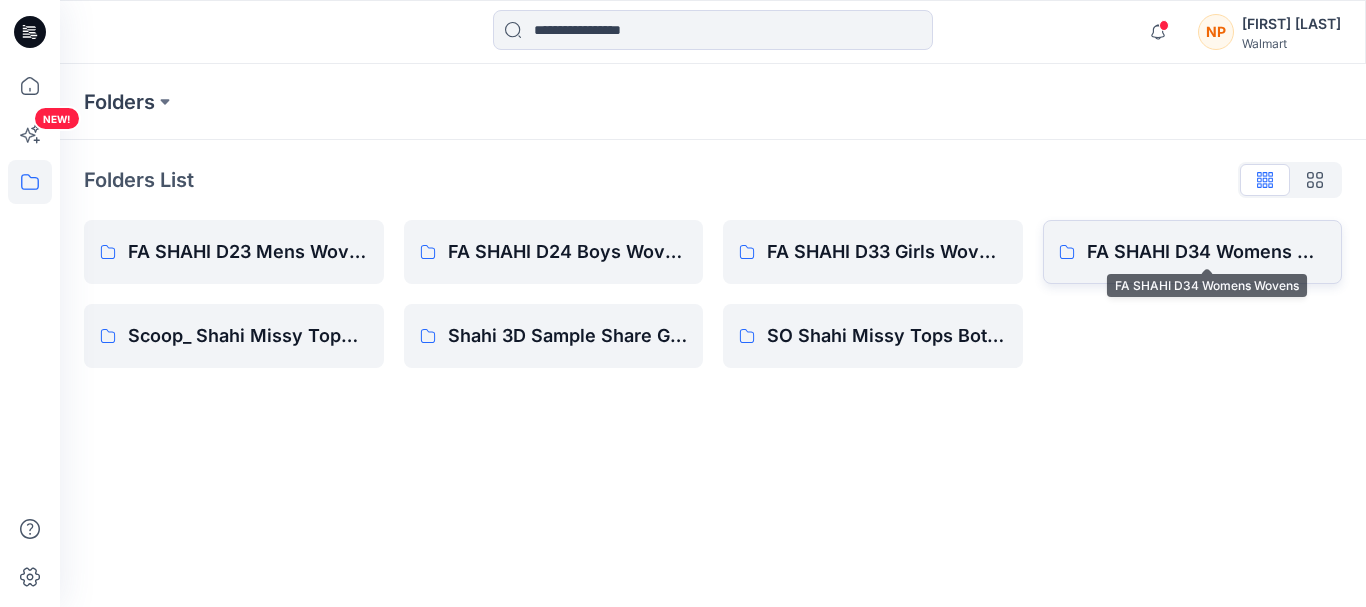 click on "FA SHAHI D34 Womens Wovens" at bounding box center (1207, 252) 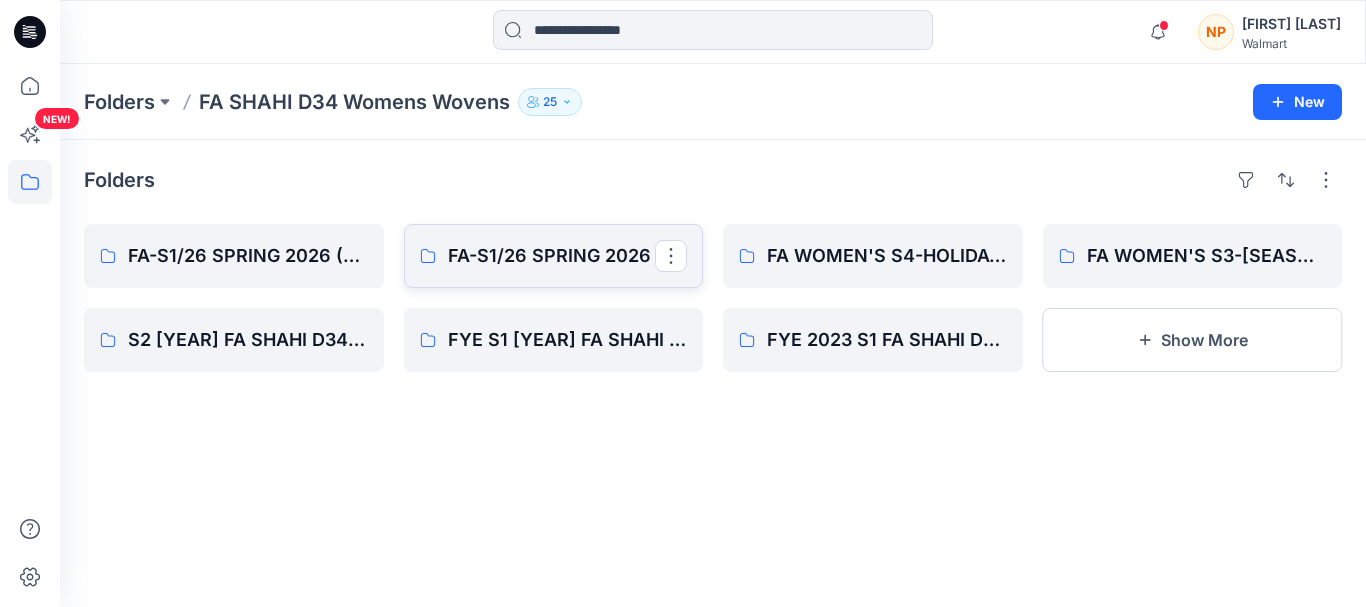 click on "FA-S1/26 SPRING 2026" at bounding box center [554, 256] 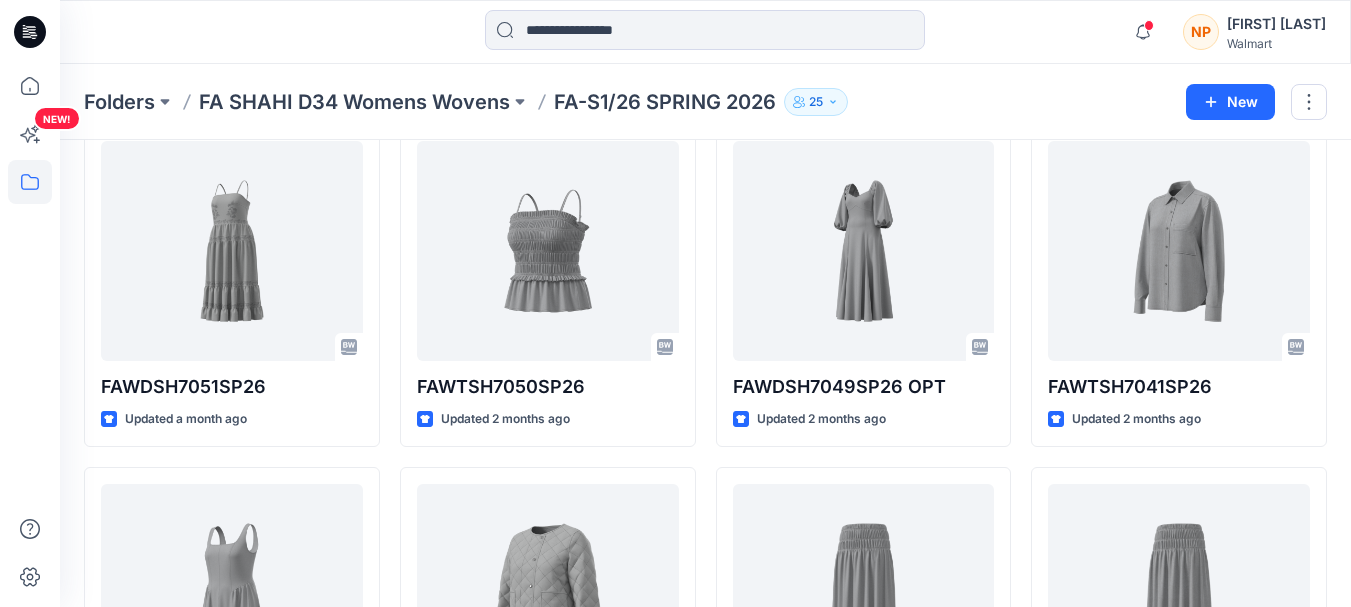 scroll, scrollTop: 0, scrollLeft: 0, axis: both 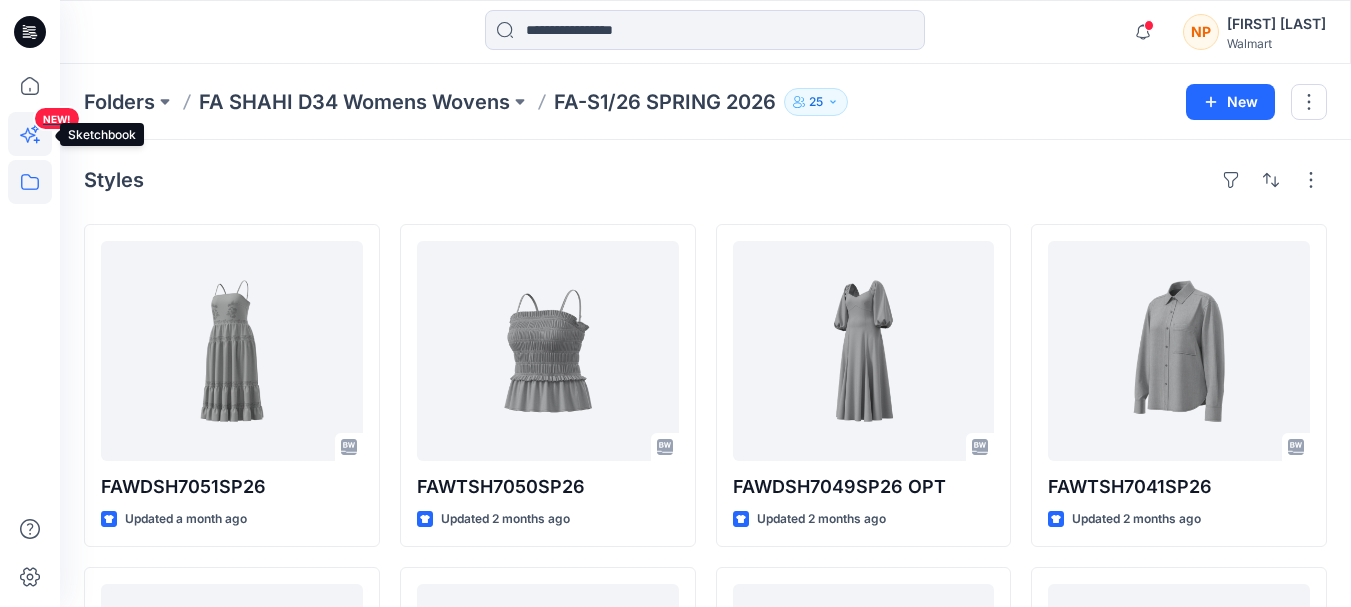 click 